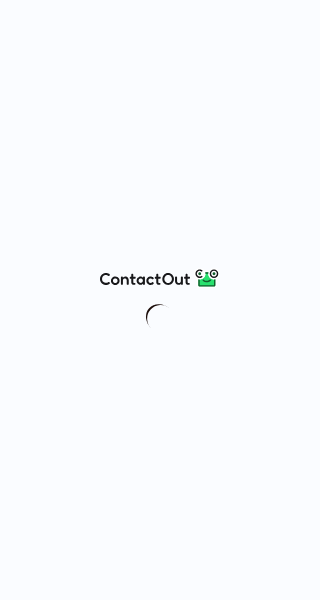 scroll, scrollTop: 0, scrollLeft: 0, axis: both 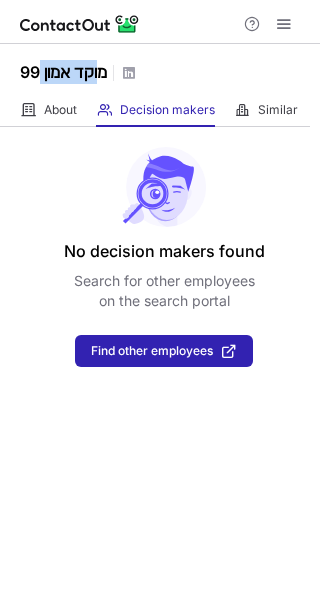 drag, startPoint x: 20, startPoint y: 73, endPoint x: 103, endPoint y: 71, distance: 83.02409 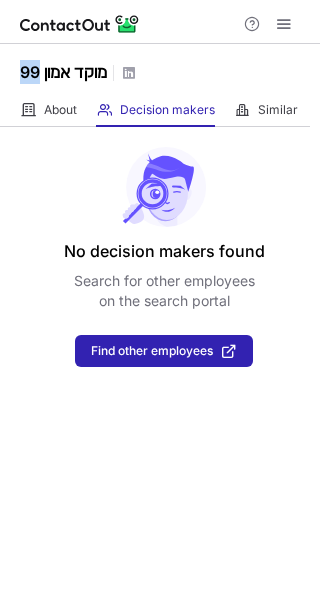 drag, startPoint x: 21, startPoint y: 72, endPoint x: 38, endPoint y: 69, distance: 17.262676 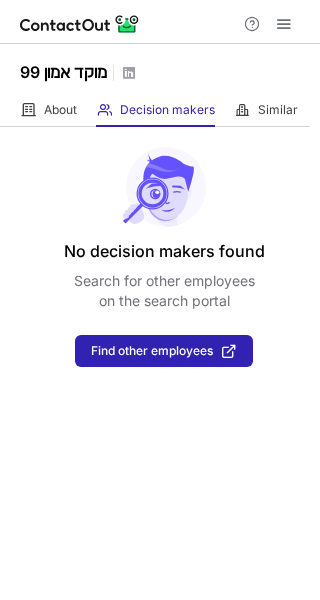 scroll, scrollTop: 0, scrollLeft: 0, axis: both 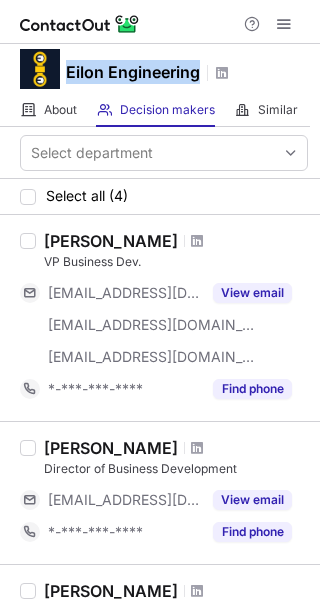 drag, startPoint x: 29, startPoint y: 75, endPoint x: 207, endPoint y: 67, distance: 178.17969 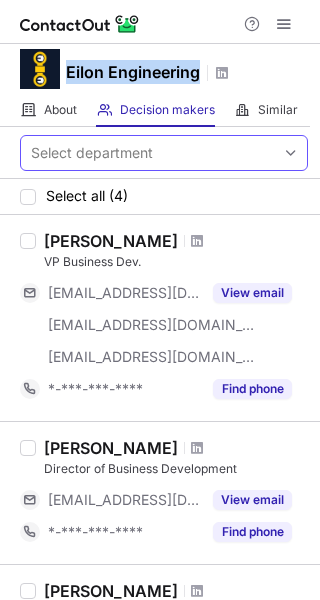 copy on "Eilon Engineering" 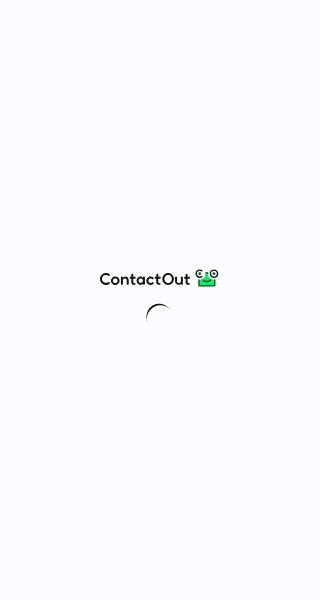 scroll, scrollTop: 0, scrollLeft: 0, axis: both 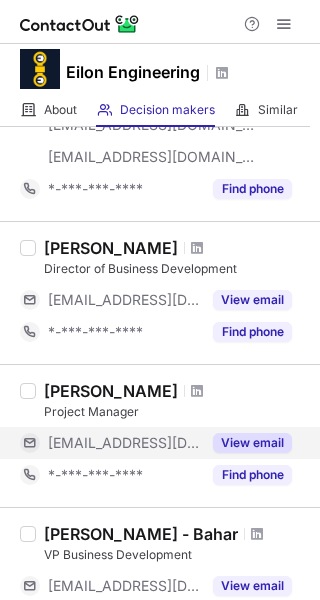 click on "View email" at bounding box center [252, 443] 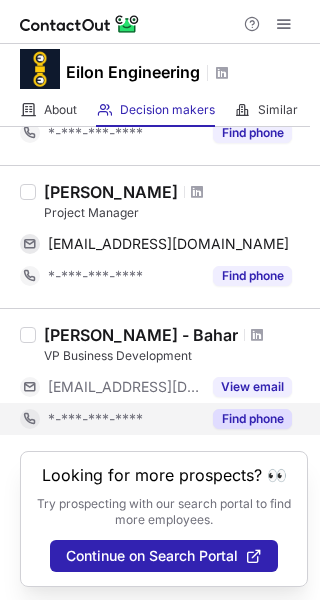 scroll, scrollTop: 400, scrollLeft: 0, axis: vertical 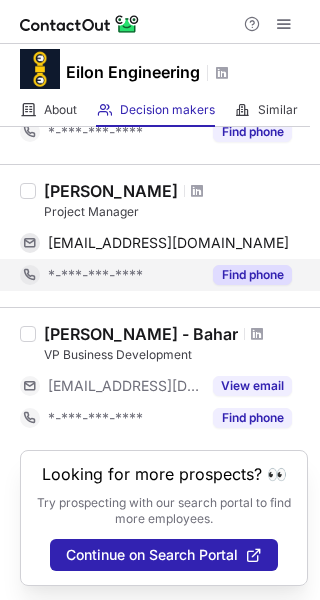 click on "Find phone" at bounding box center (252, 275) 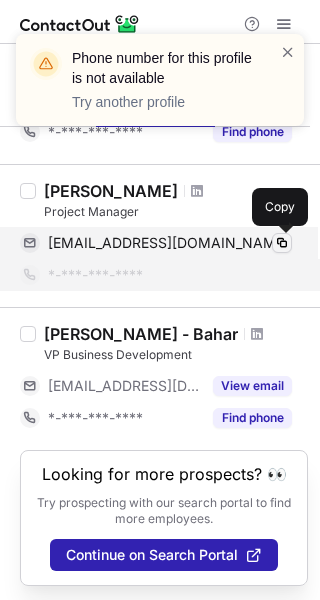 click at bounding box center (282, 243) 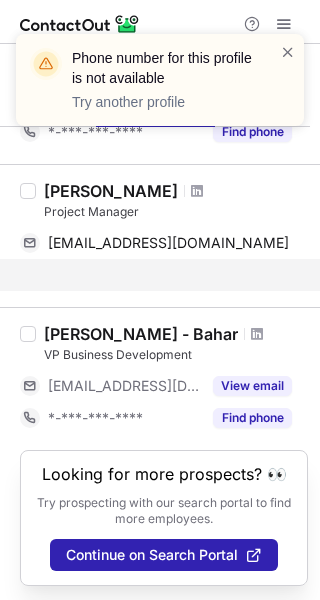scroll, scrollTop: 370, scrollLeft: 0, axis: vertical 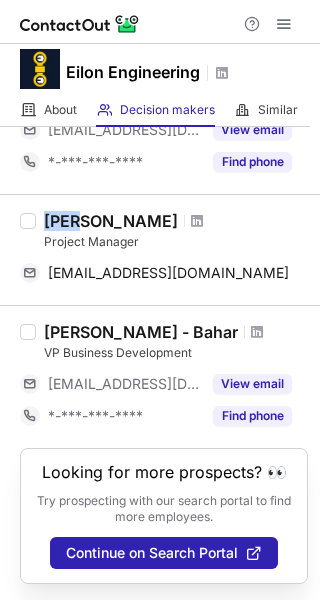 drag, startPoint x: 46, startPoint y: 221, endPoint x: 70, endPoint y: 213, distance: 25.298222 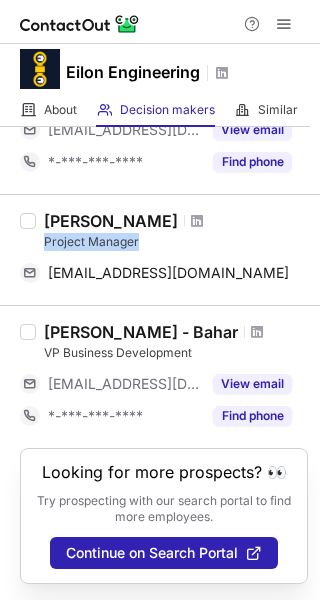 drag, startPoint x: 37, startPoint y: 238, endPoint x: 168, endPoint y: 243, distance: 131.09538 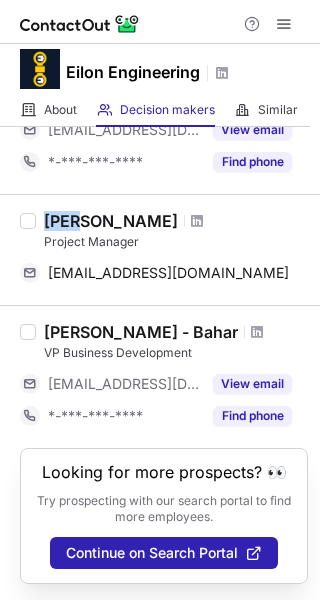 drag, startPoint x: 44, startPoint y: 222, endPoint x: 70, endPoint y: 220, distance: 26.076809 